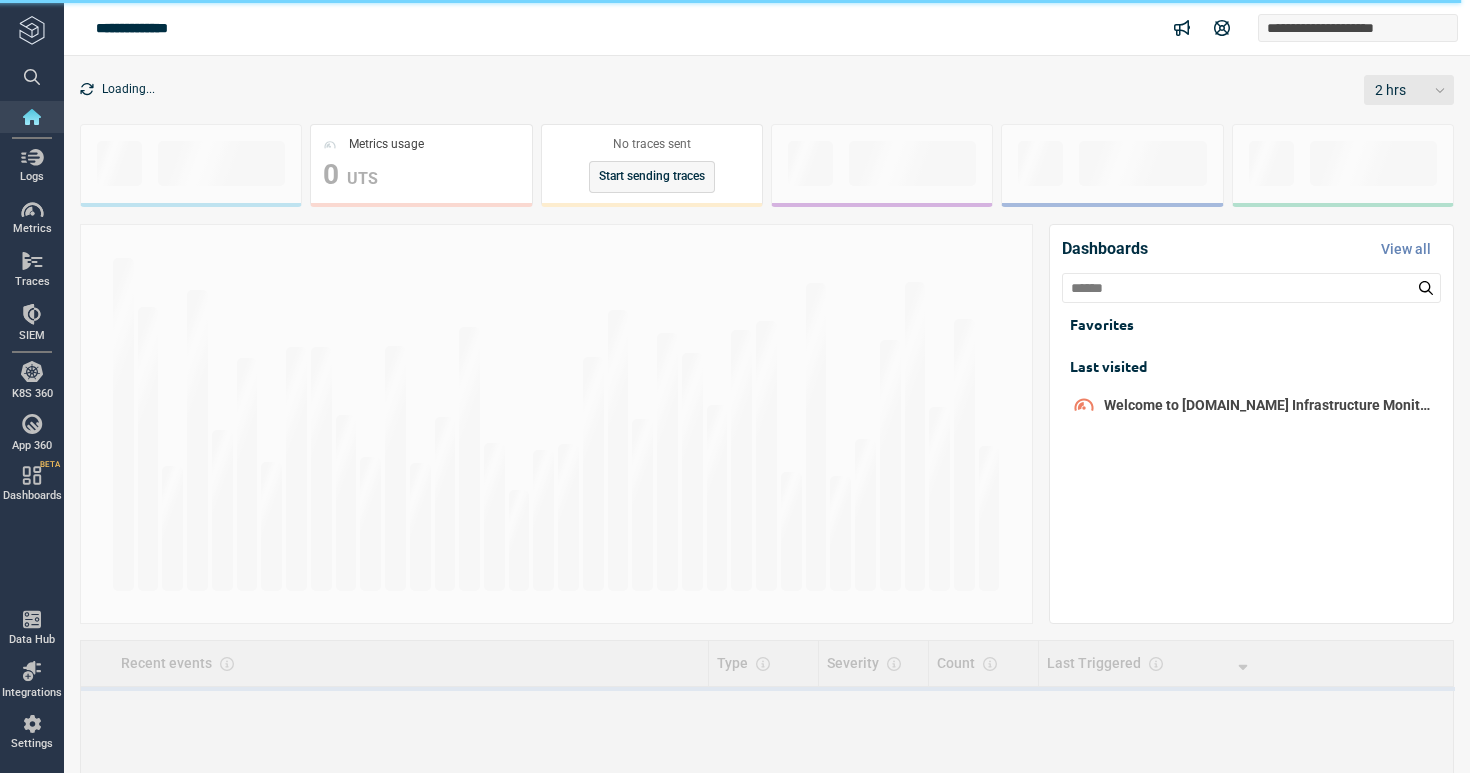 scroll, scrollTop: 0, scrollLeft: 0, axis: both 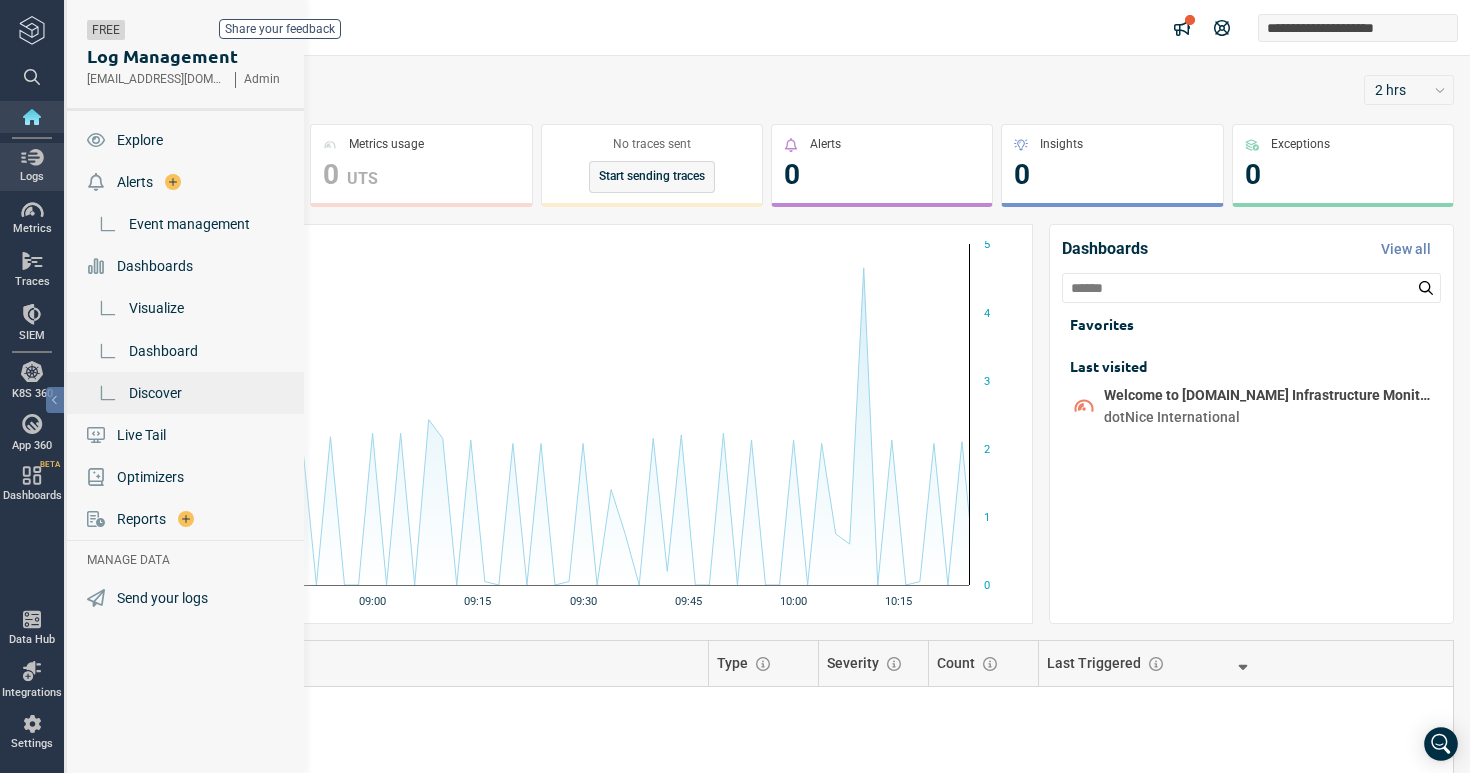click on "Discover" at bounding box center (155, 393) 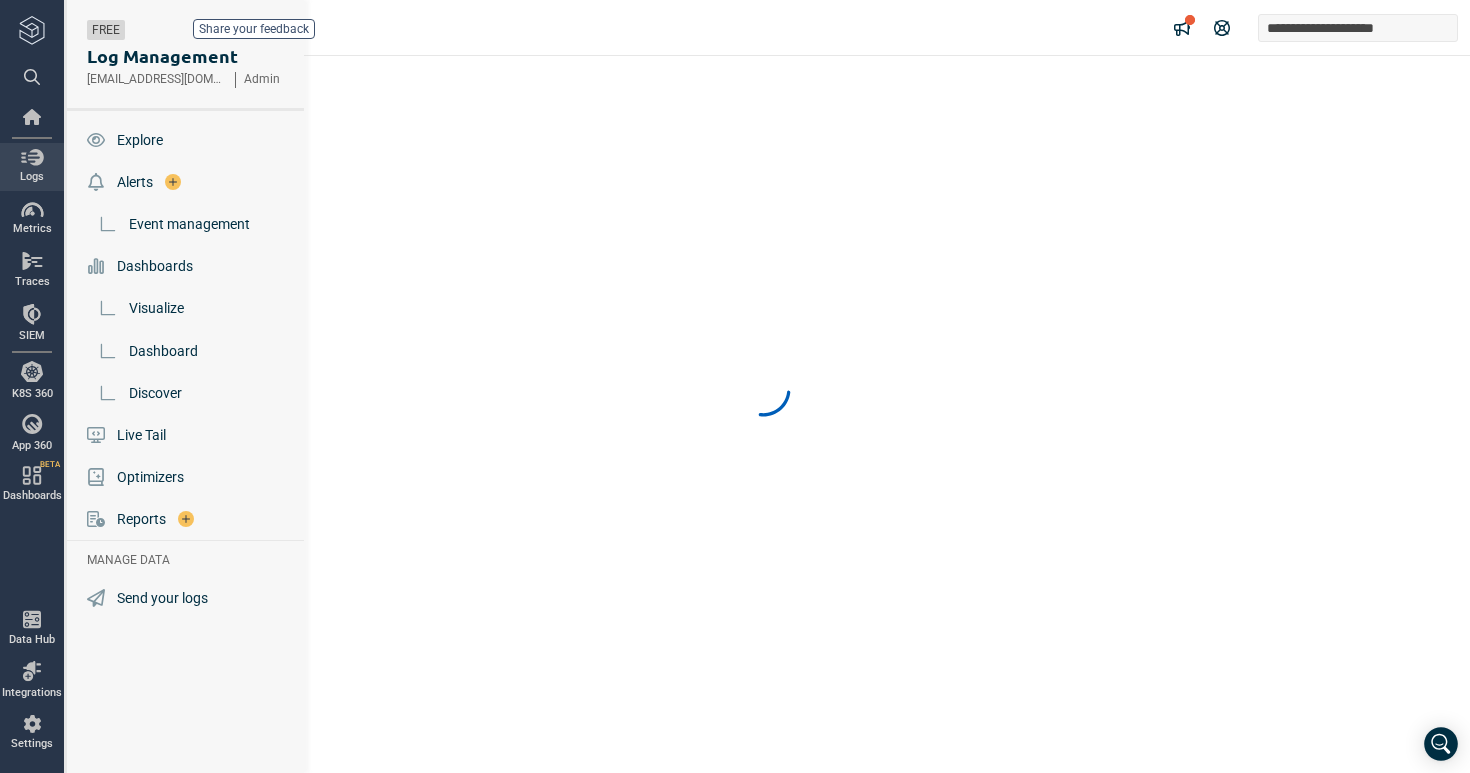 scroll, scrollTop: 0, scrollLeft: 0, axis: both 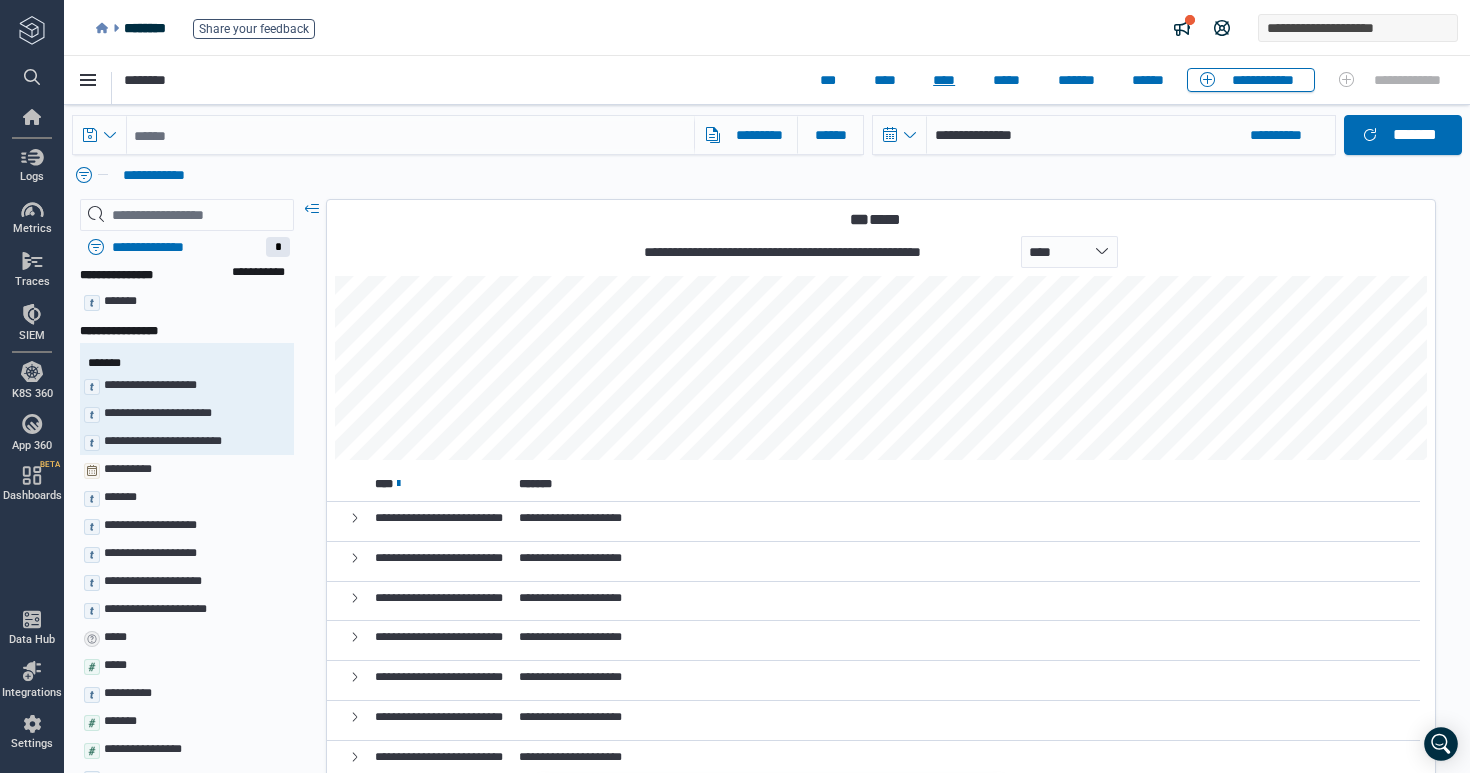 click on "****" at bounding box center (944, 80) 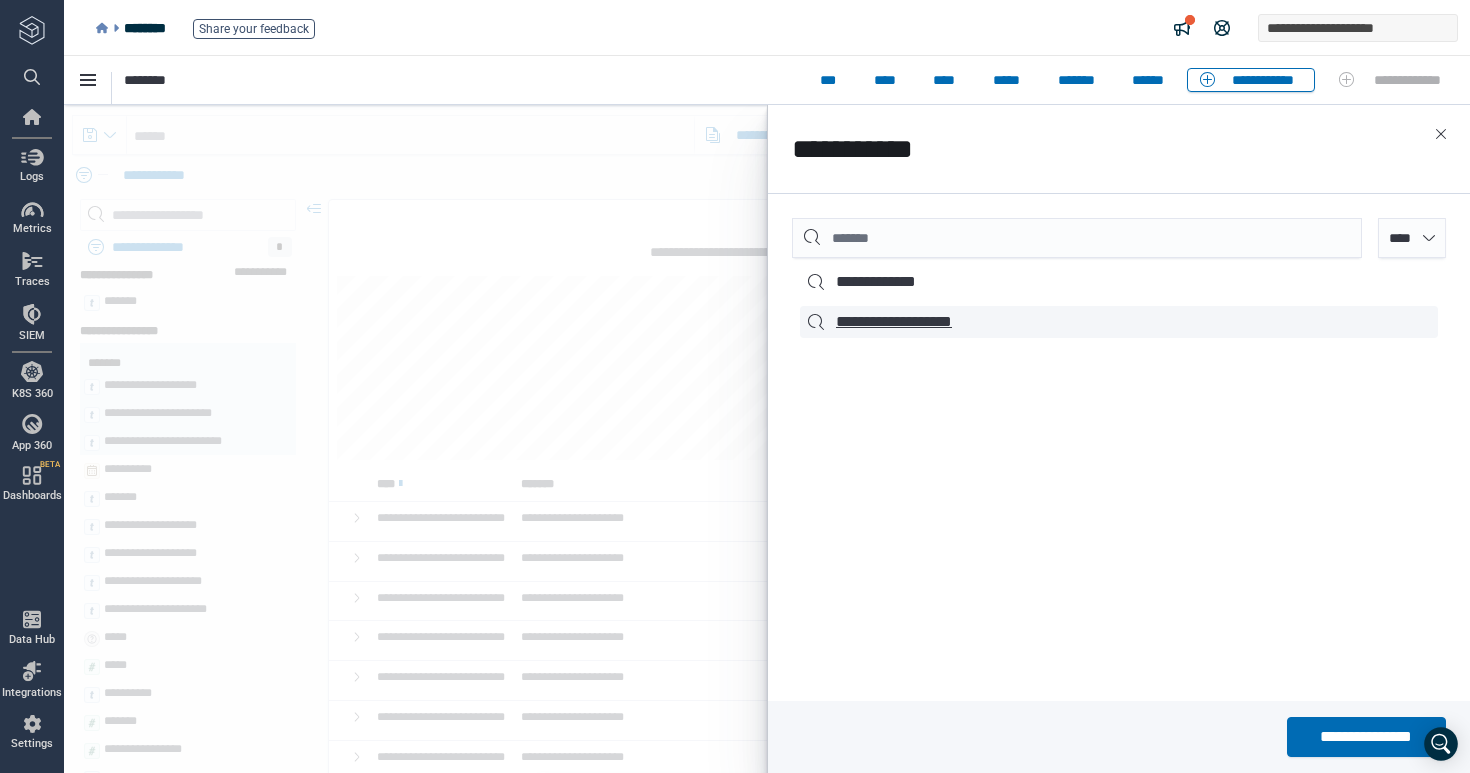 click on "**********" at bounding box center [907, 322] 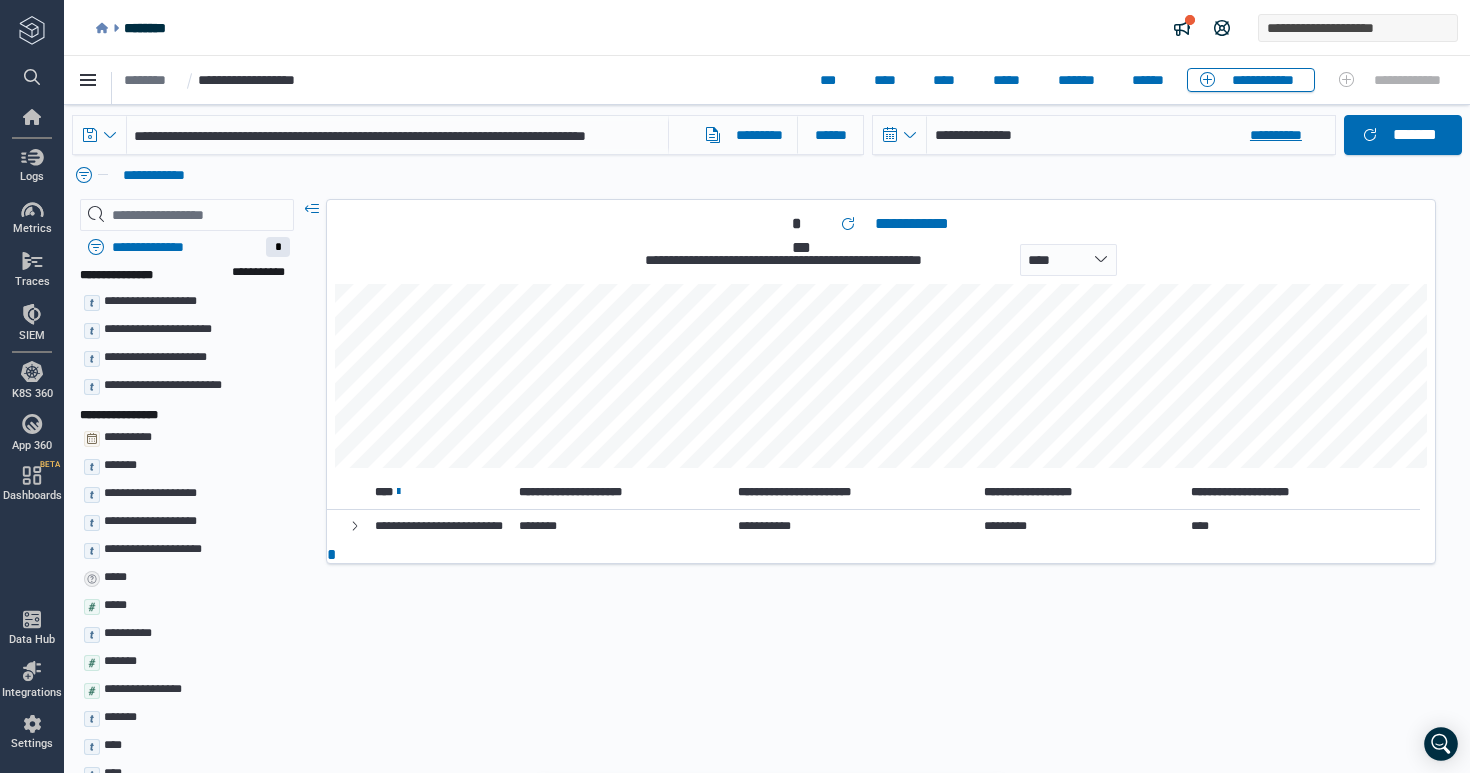 click on "**********" at bounding box center (1131, 135) 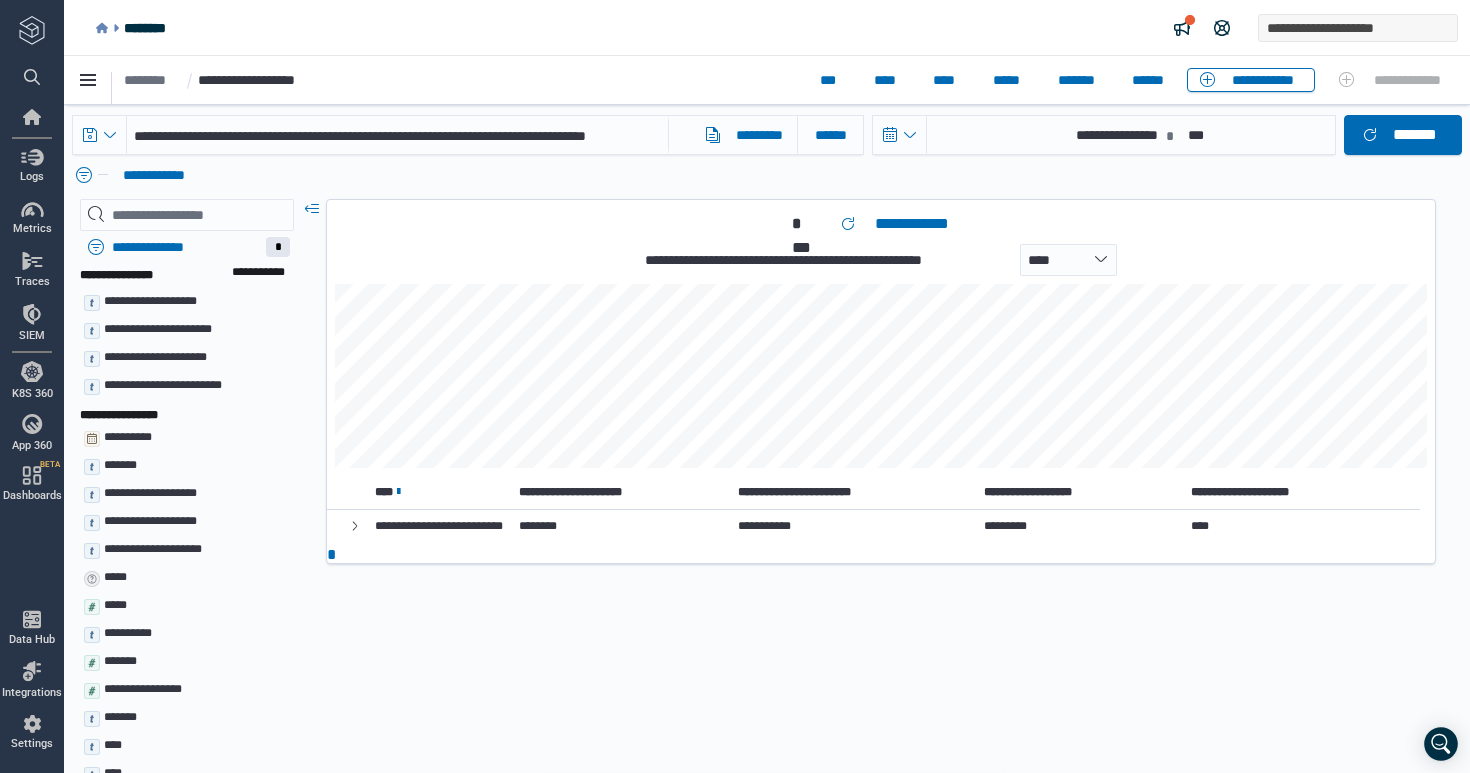 click on "**********" at bounding box center (1046, 135) 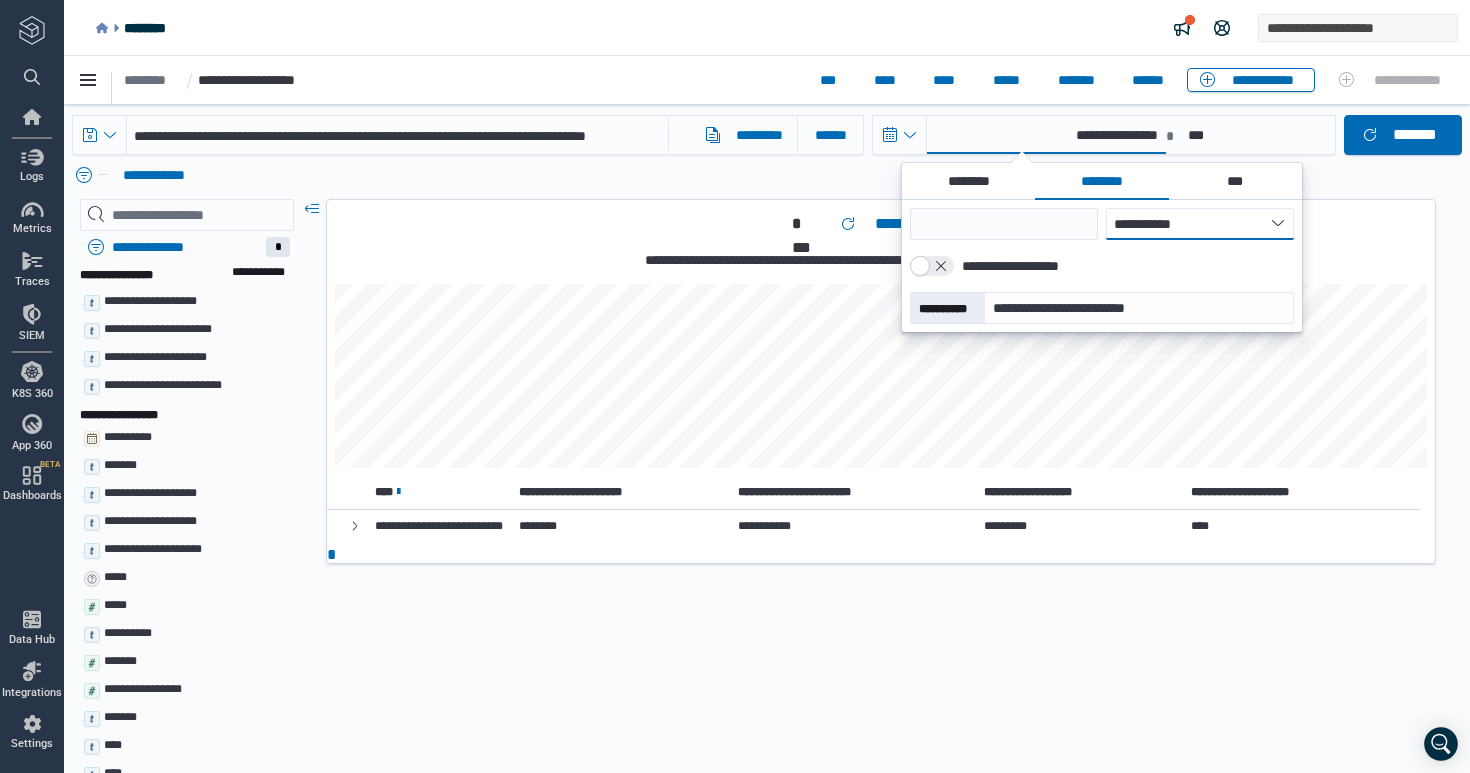 select on "*" 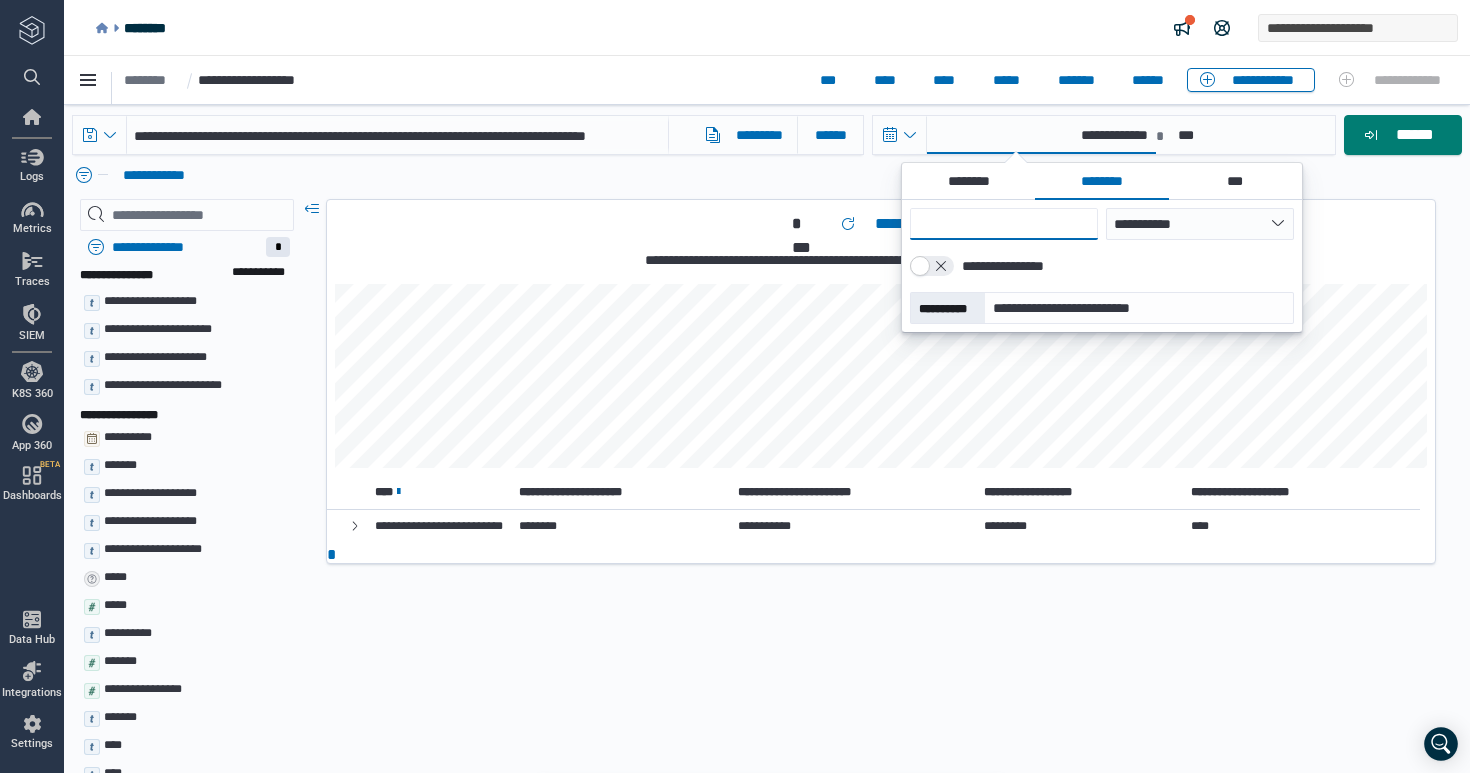 click on "**" at bounding box center (1004, 224) 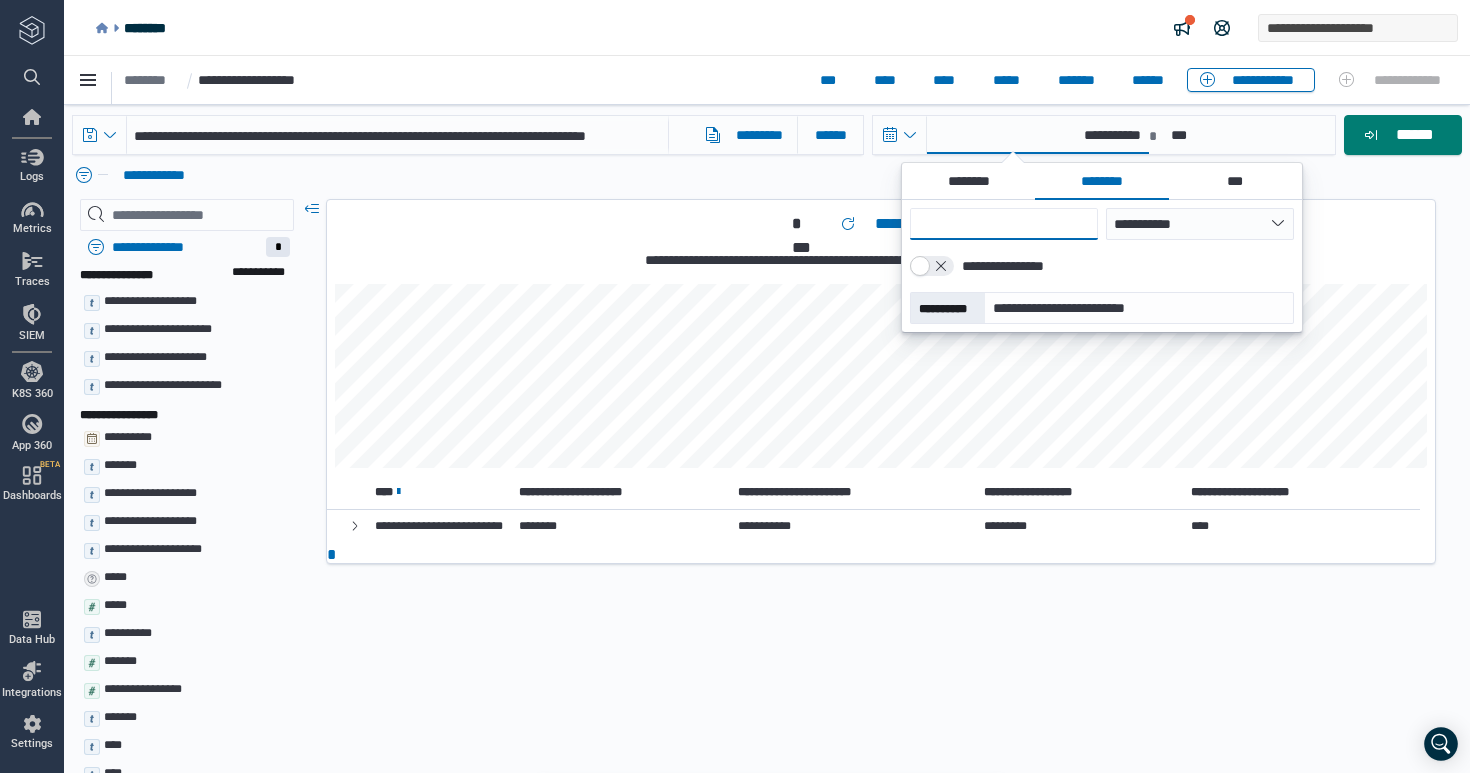 type on "*" 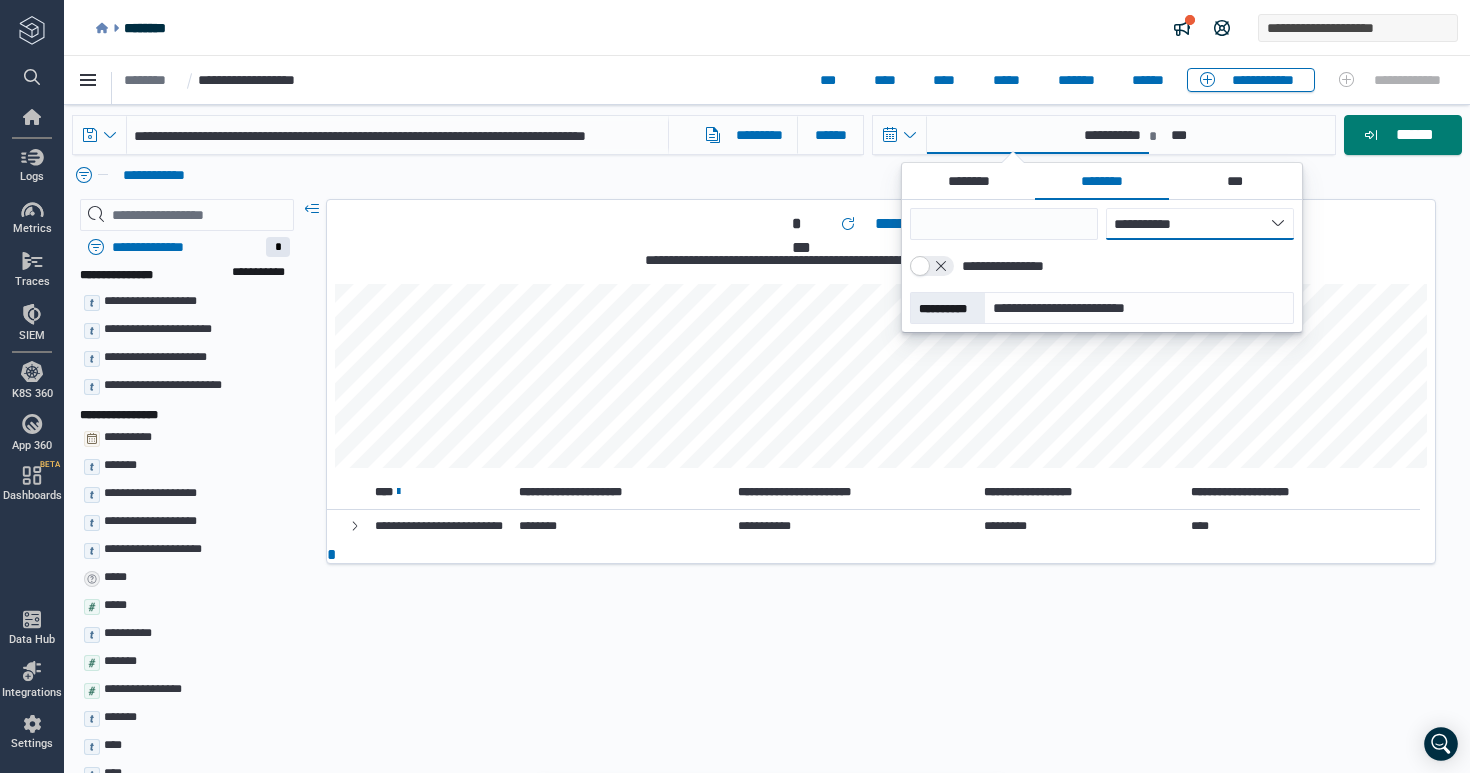 select on "*" 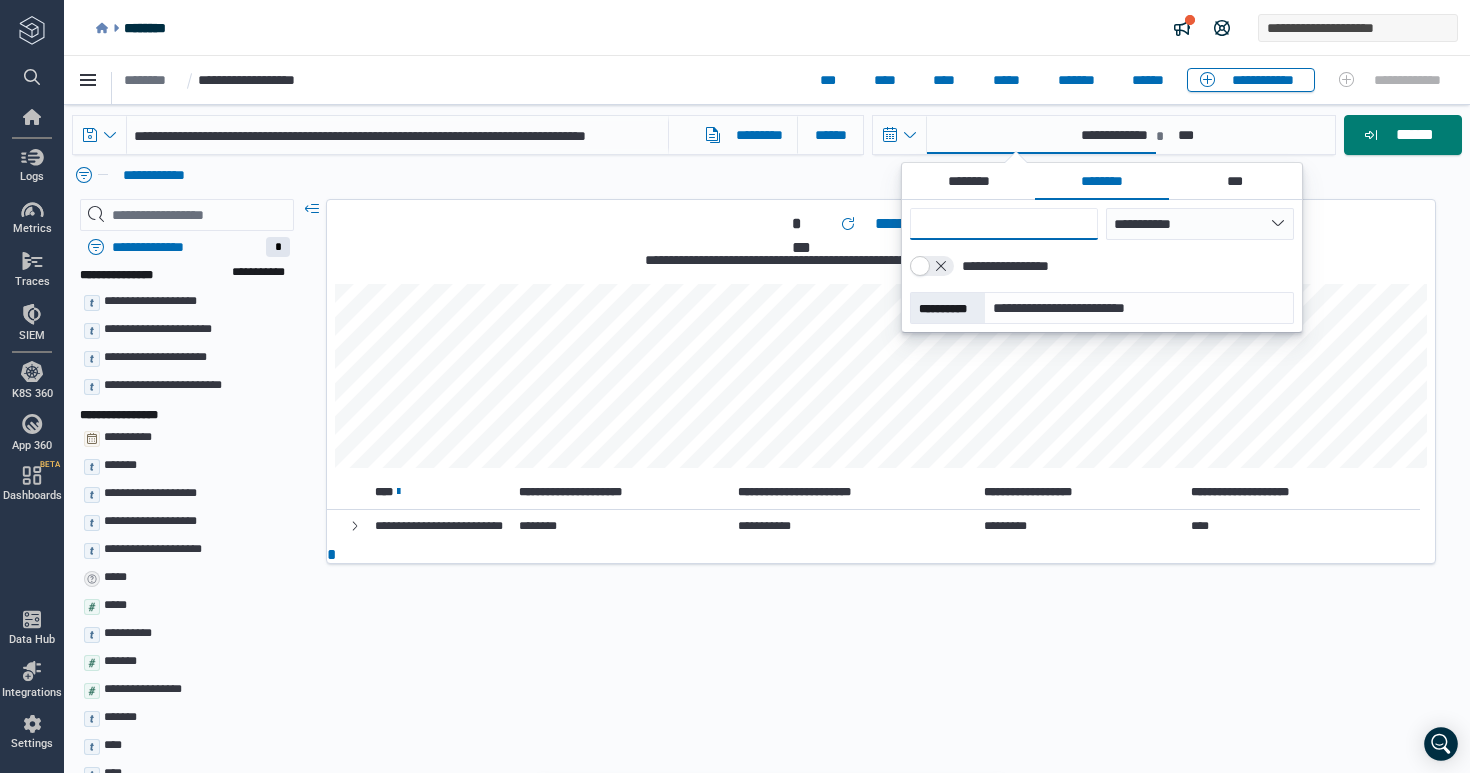click on "*" at bounding box center (1004, 224) 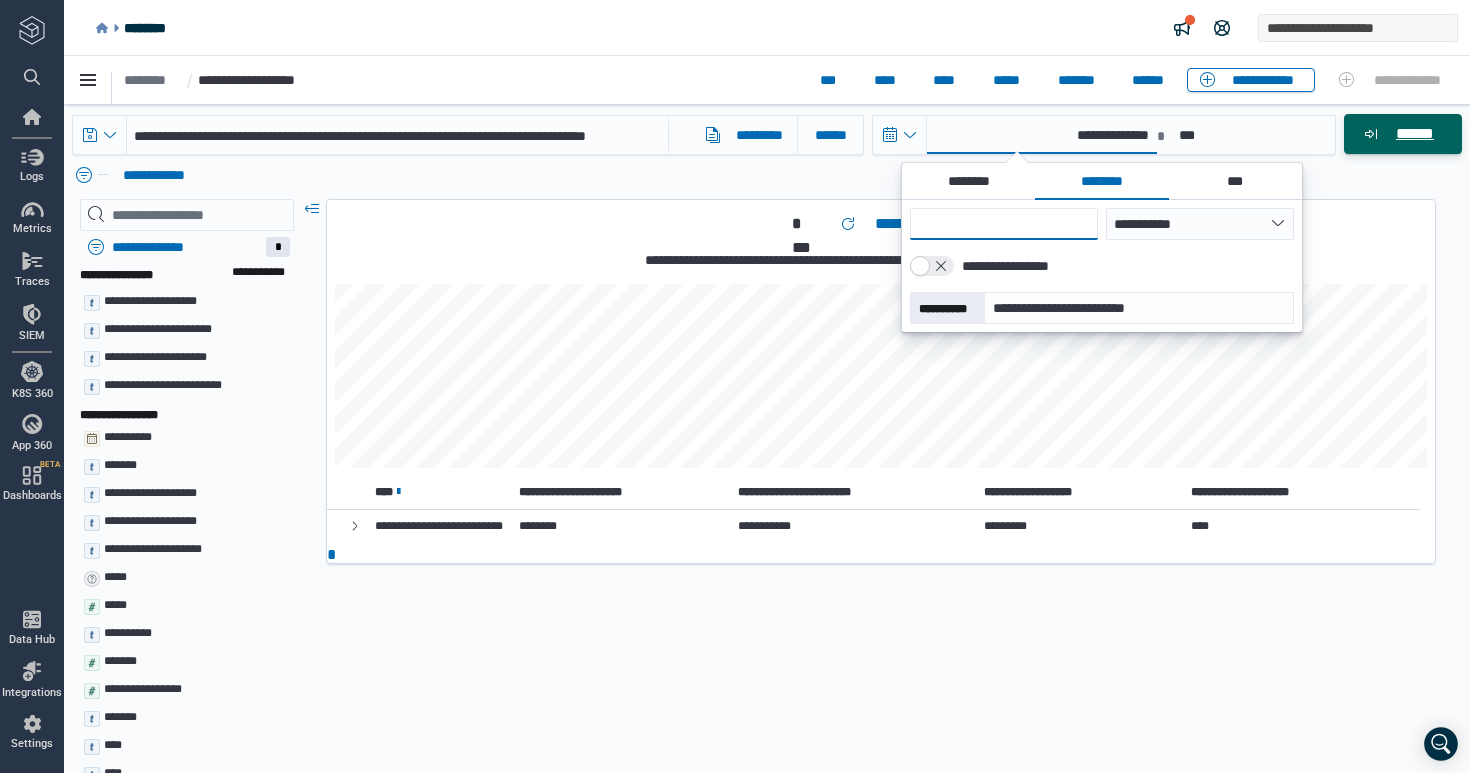type on "**" 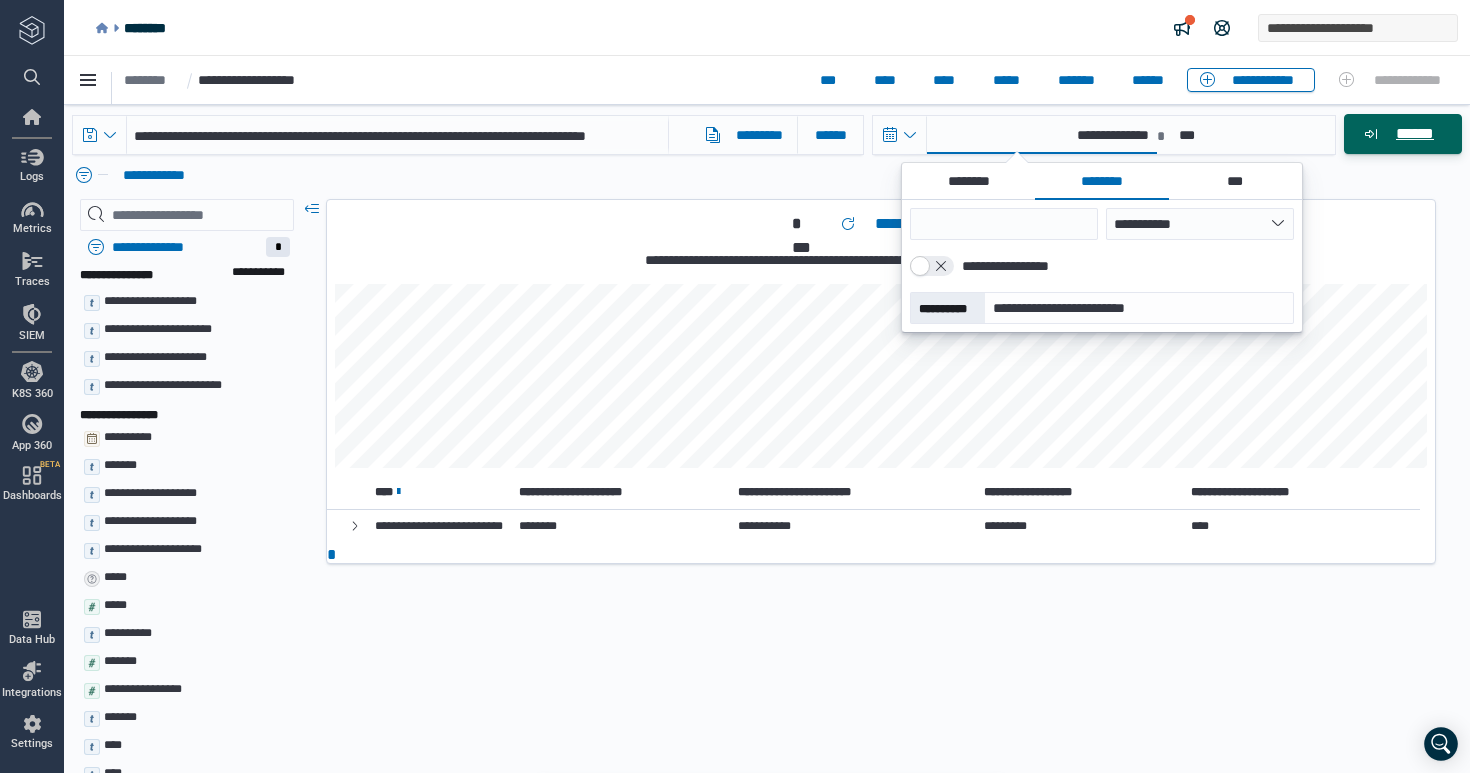 click on "******" at bounding box center [1414, 134] 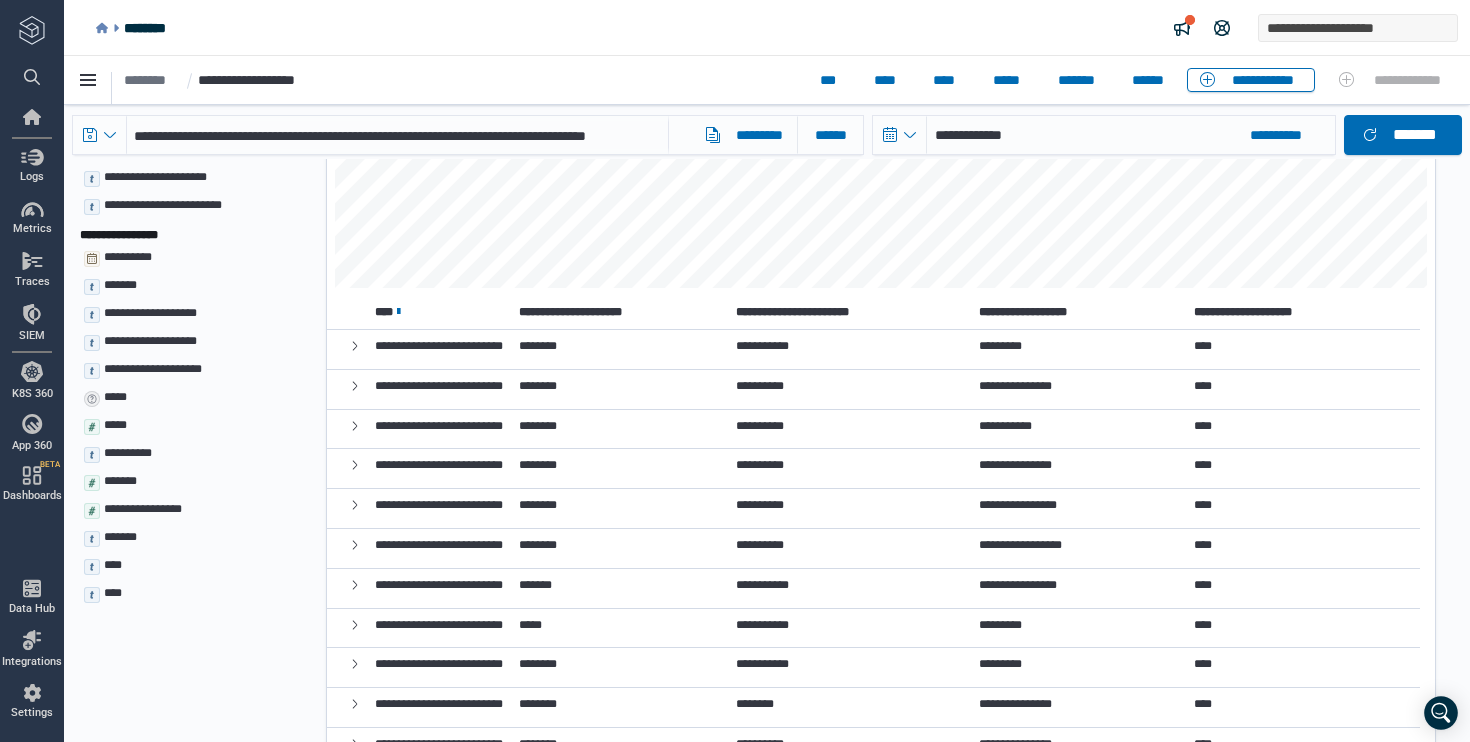 scroll, scrollTop: 1290, scrollLeft: 0, axis: vertical 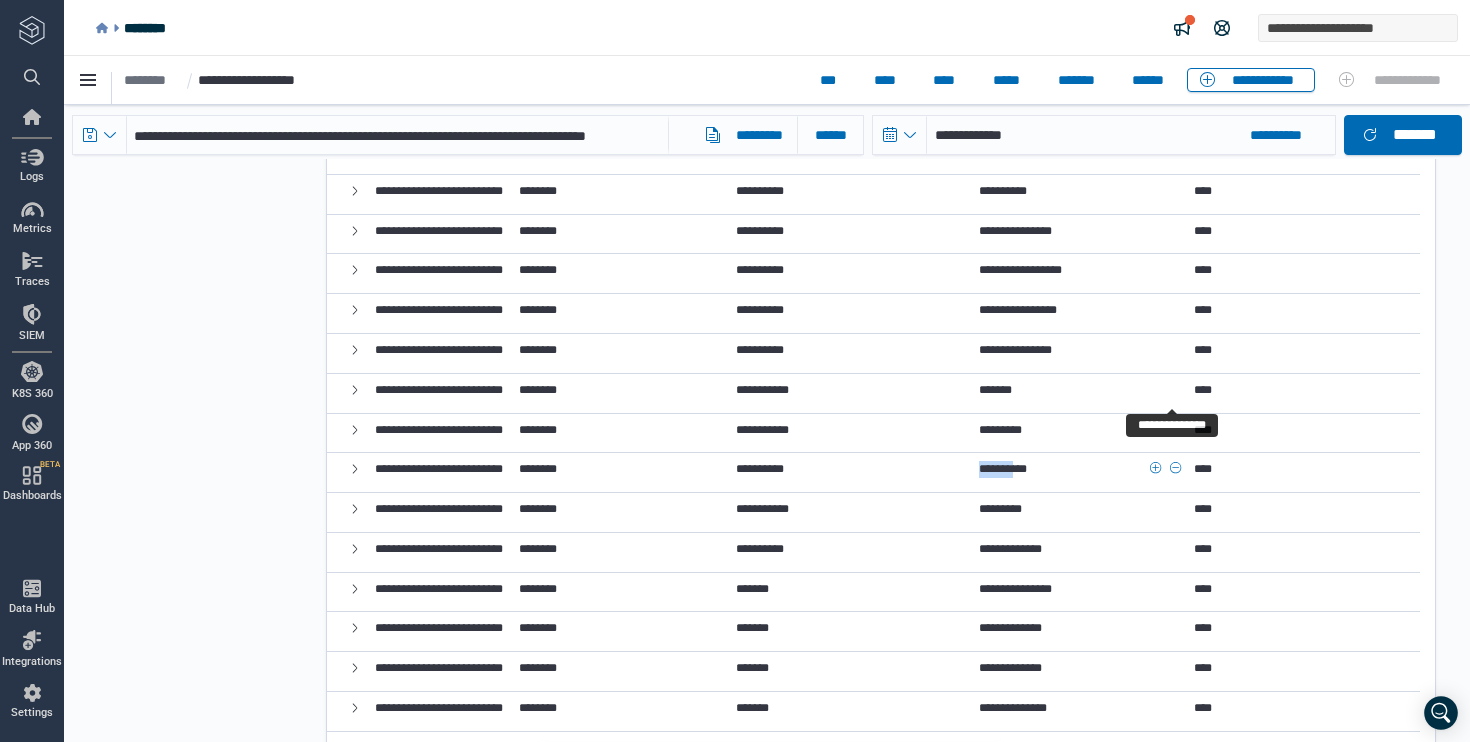 click 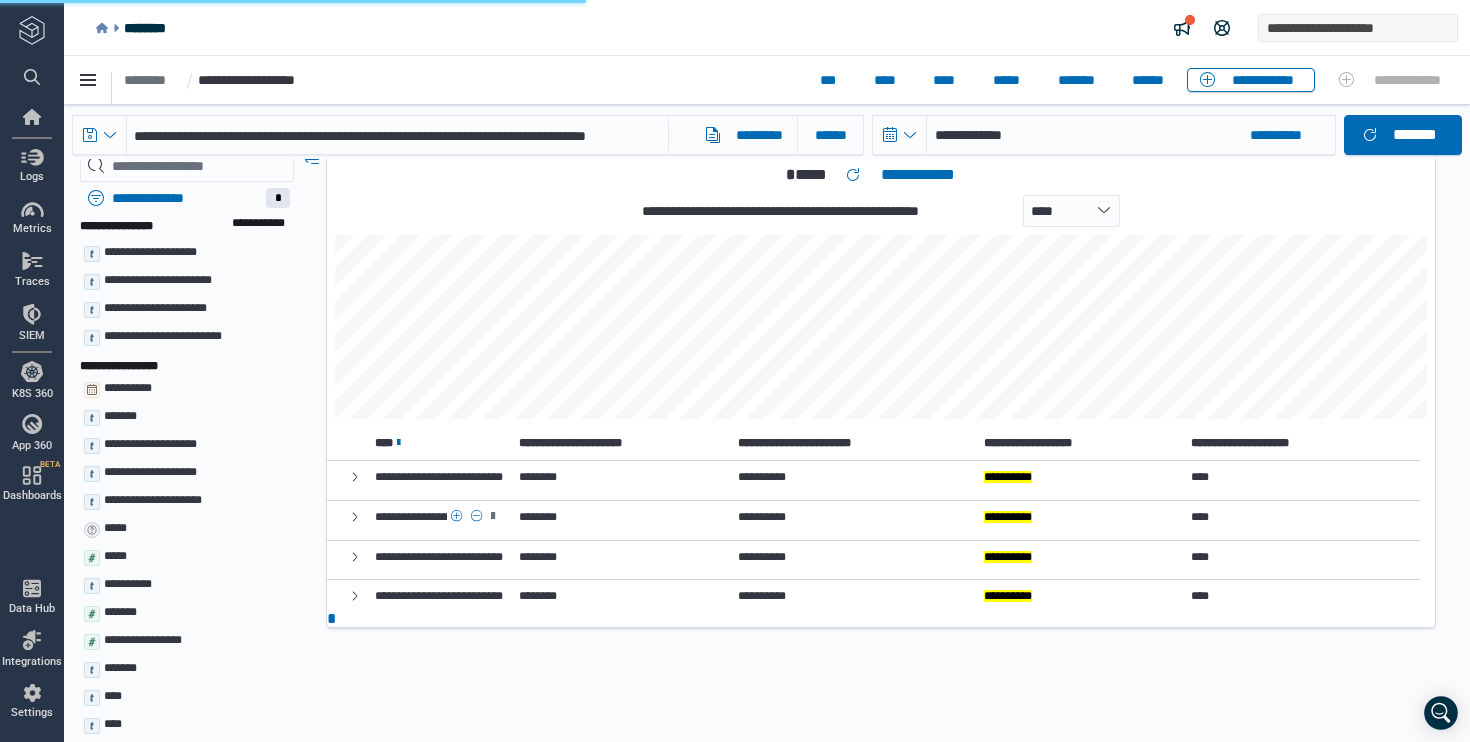 scroll, scrollTop: 51, scrollLeft: 0, axis: vertical 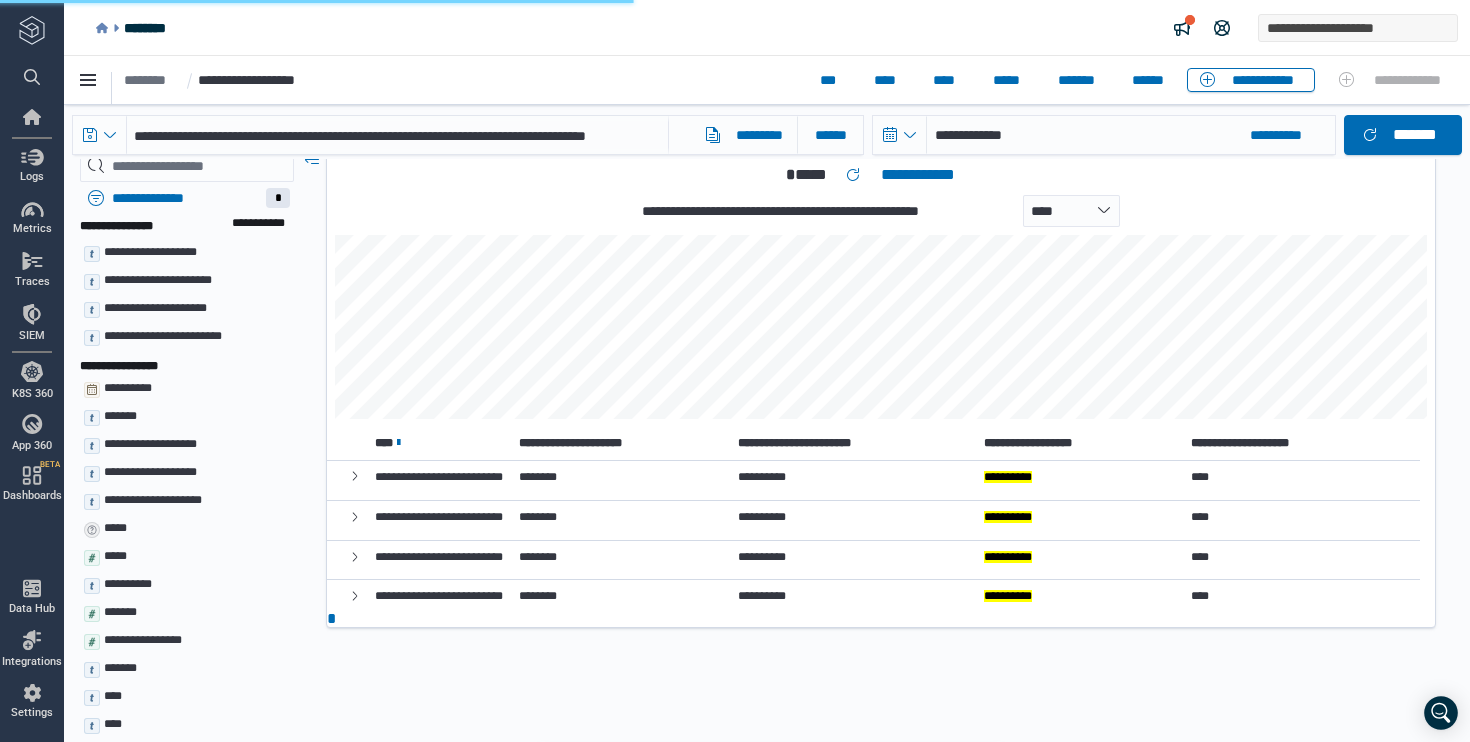 click 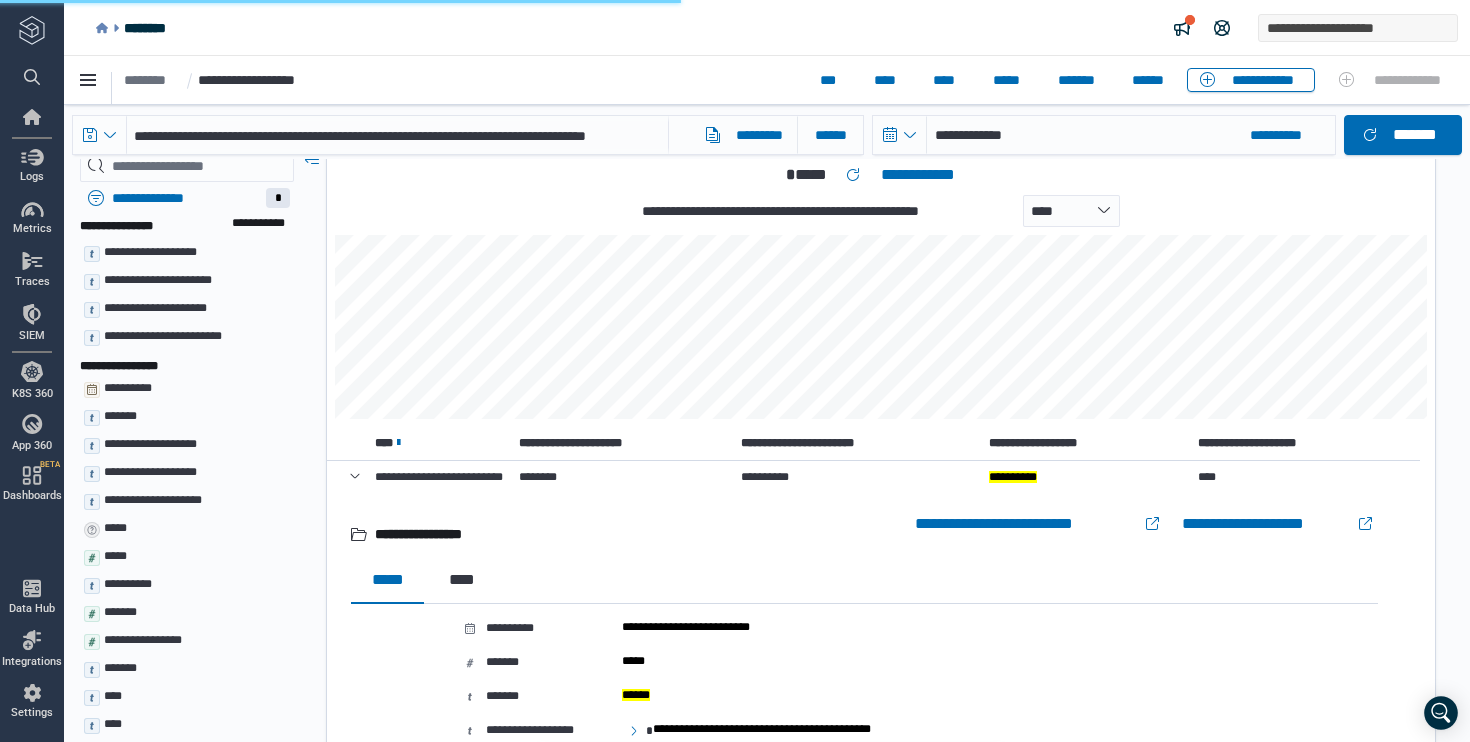 scroll, scrollTop: 1, scrollLeft: 0, axis: vertical 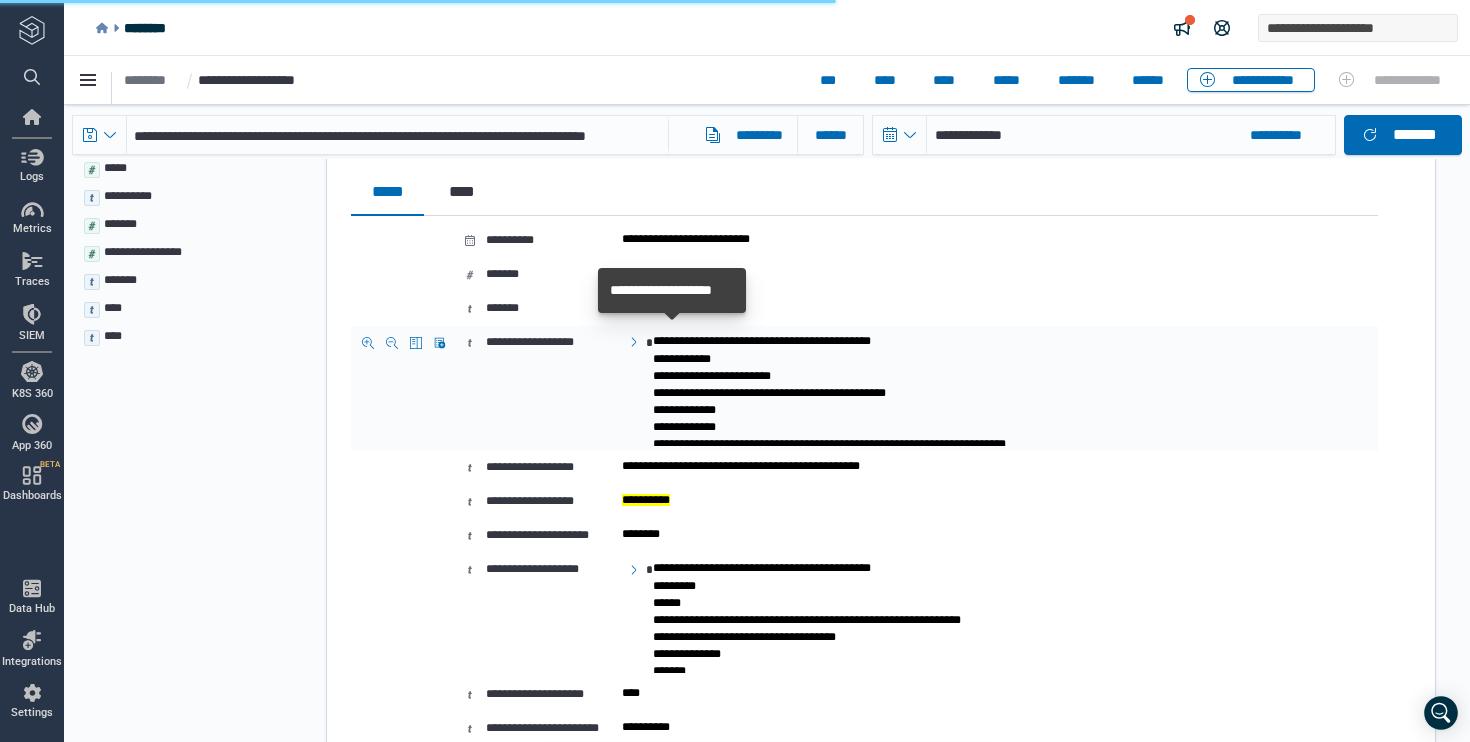 click at bounding box center (634, 342) 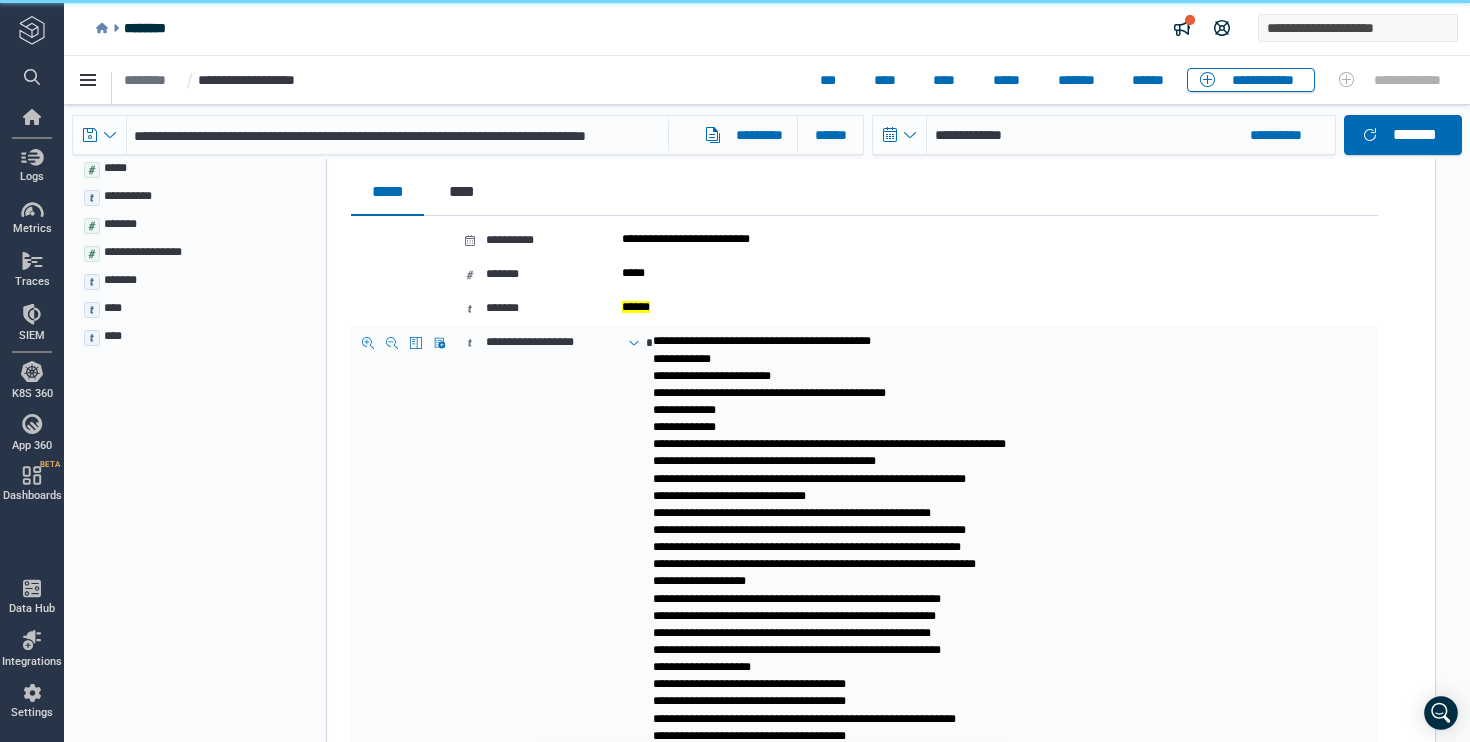 scroll, scrollTop: 2, scrollLeft: 0, axis: vertical 